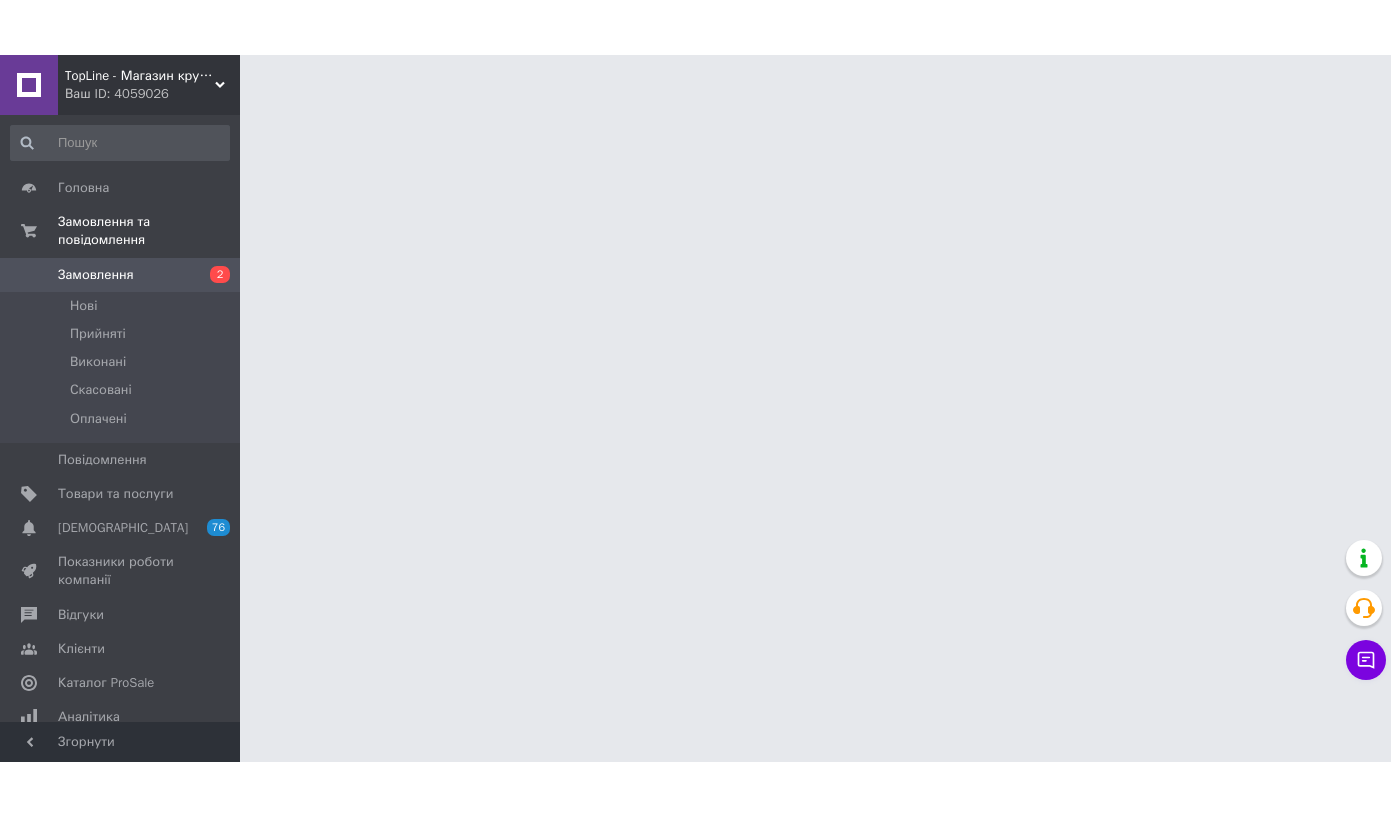scroll, scrollTop: 0, scrollLeft: 0, axis: both 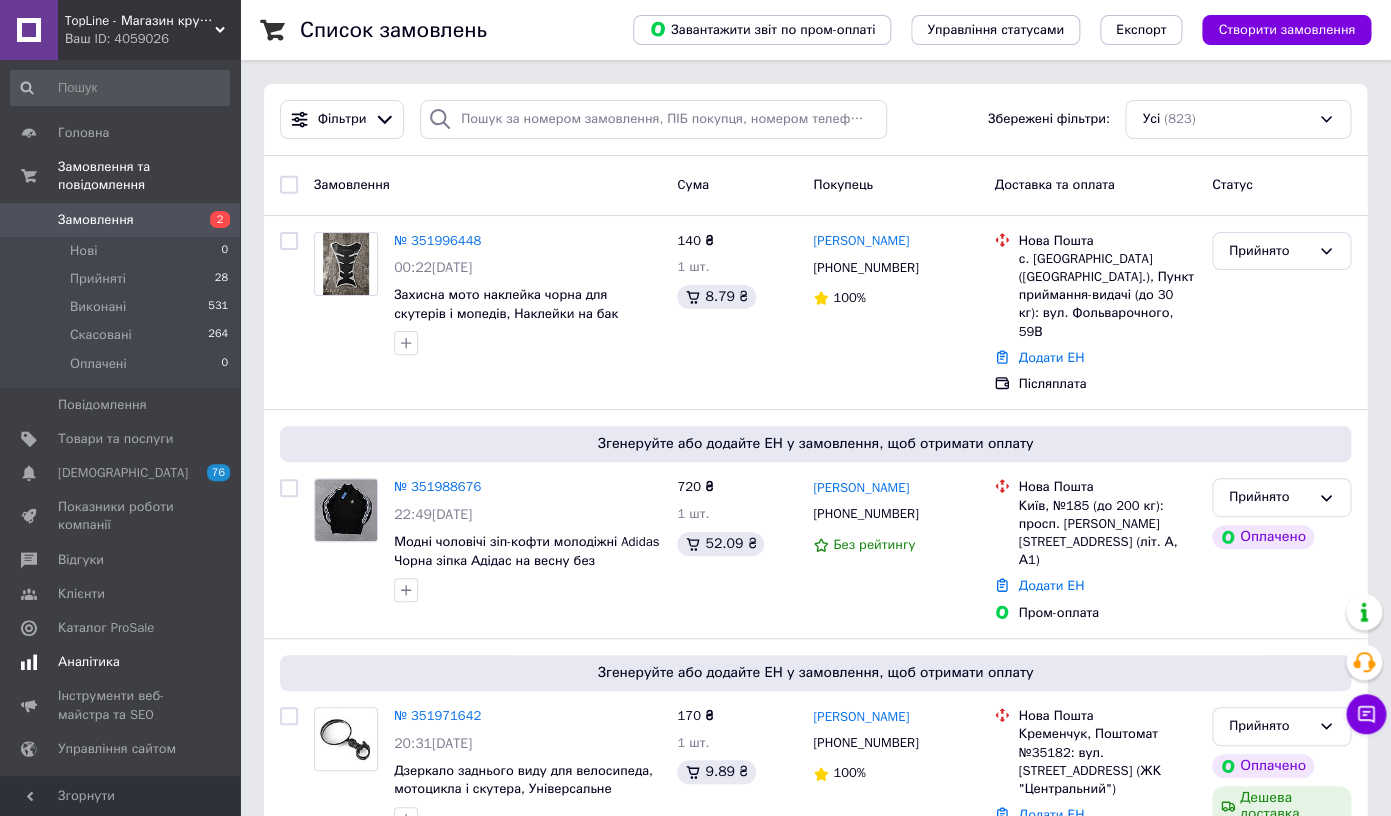 click on "Аналітика" at bounding box center (120, 662) 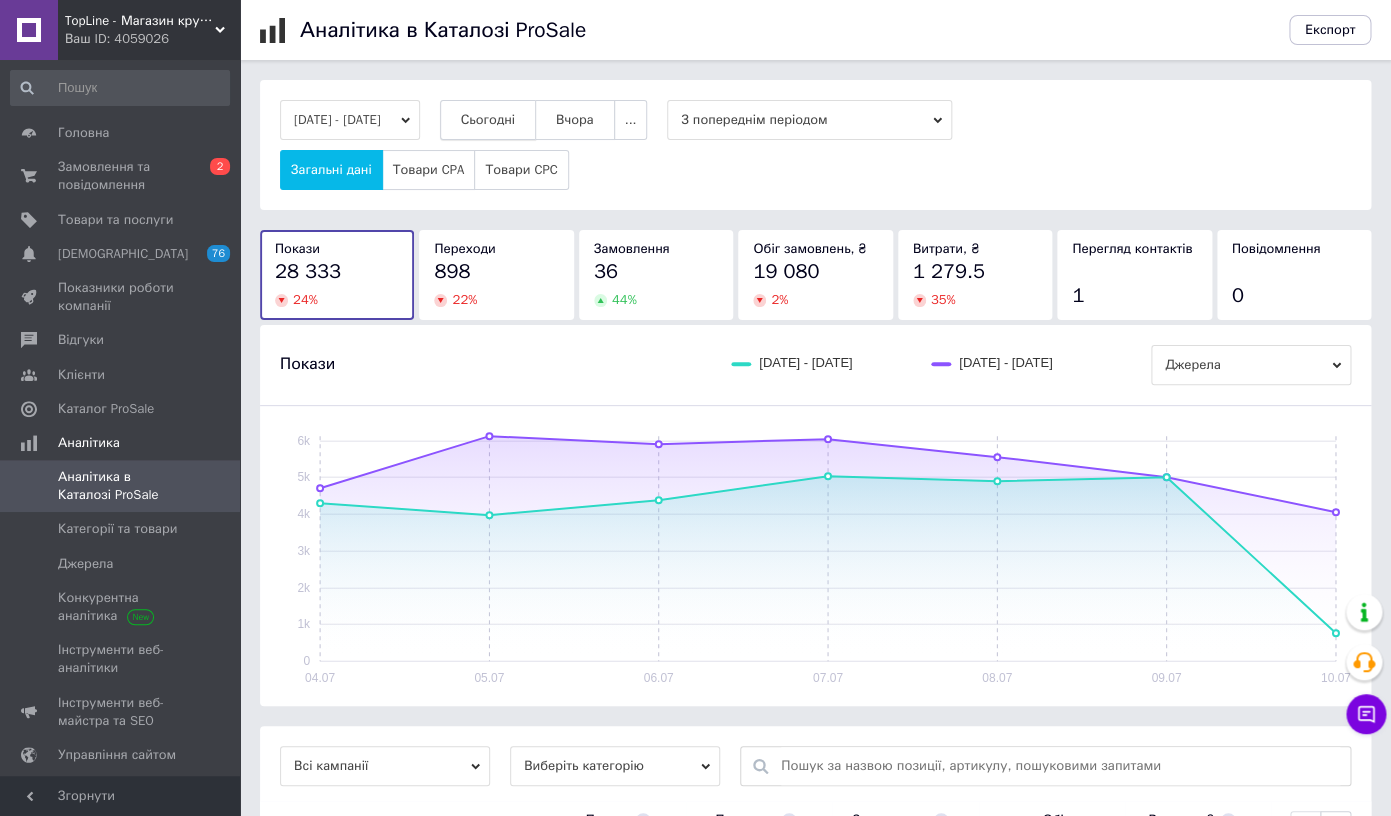 click on "Сьогодні" at bounding box center [488, 120] 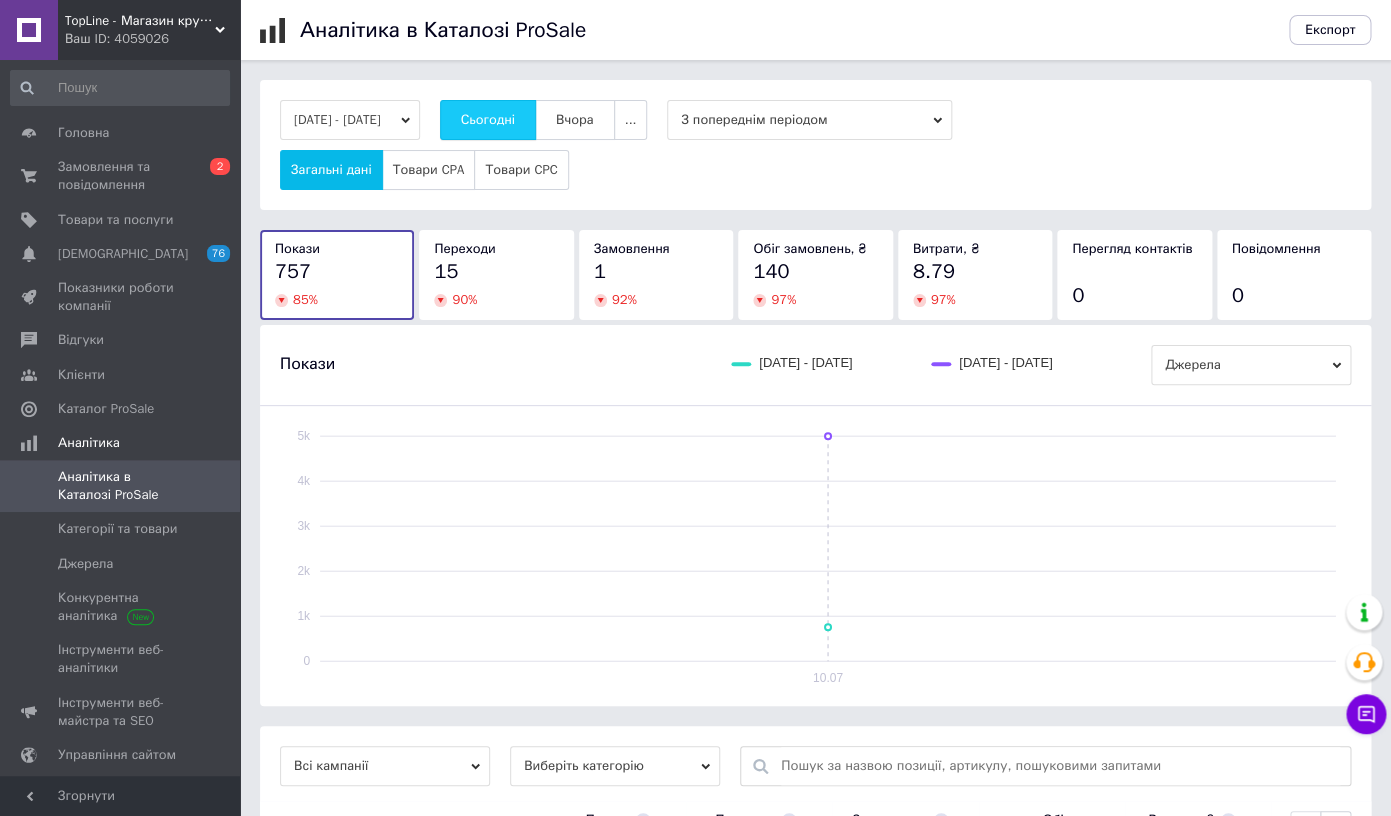 click on "Сьогодні" at bounding box center [488, 120] 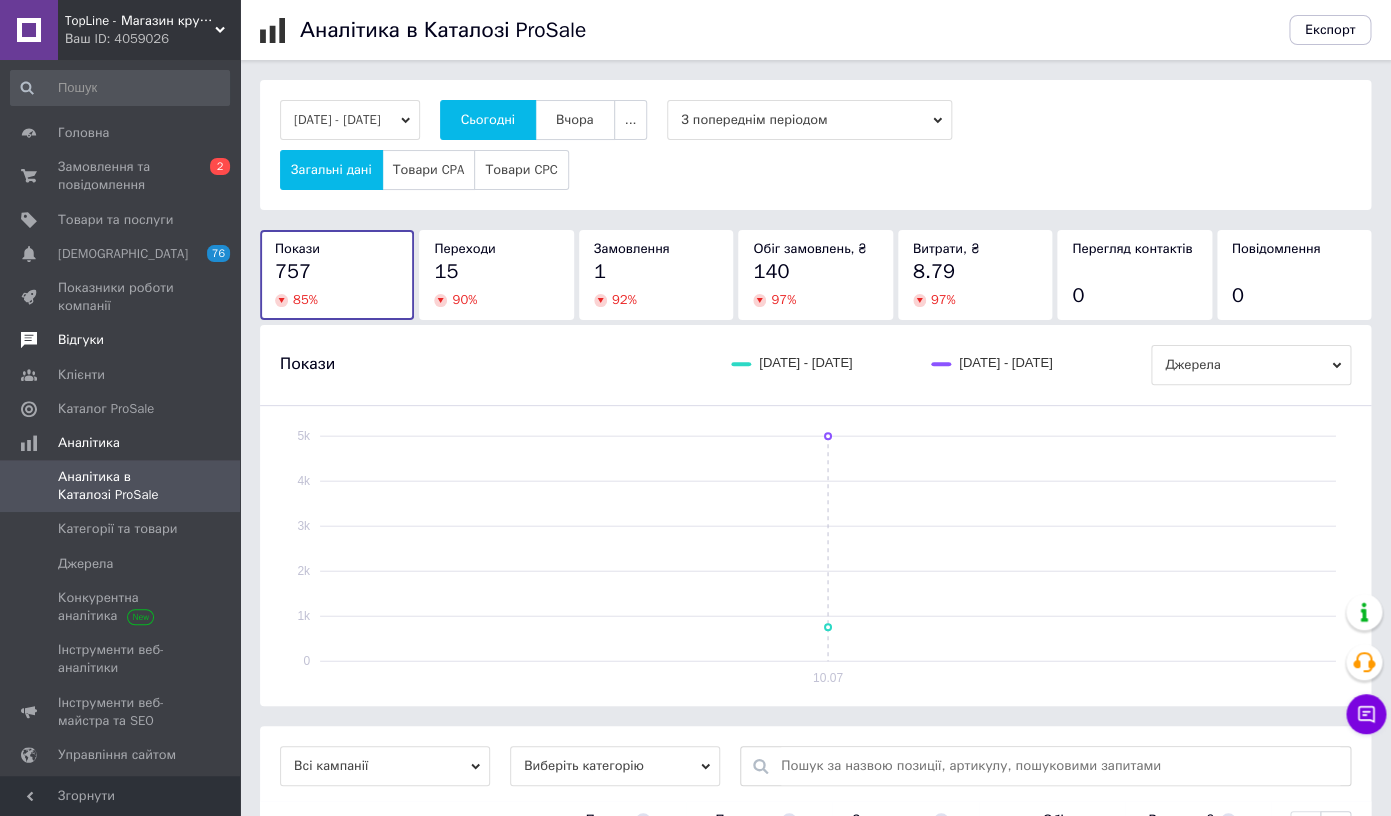 click on "Відгуки" at bounding box center [120, 340] 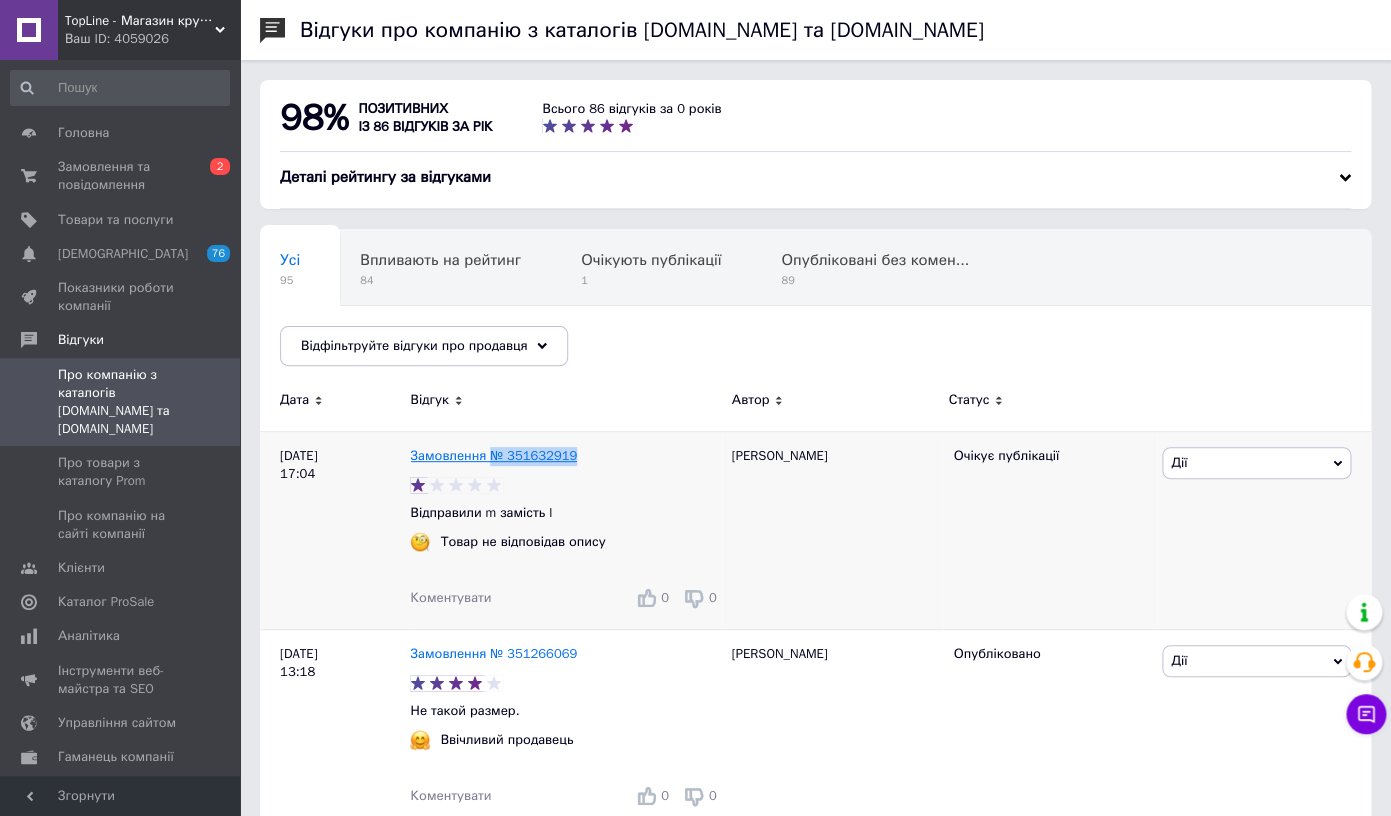 copy on "№ 351632919" 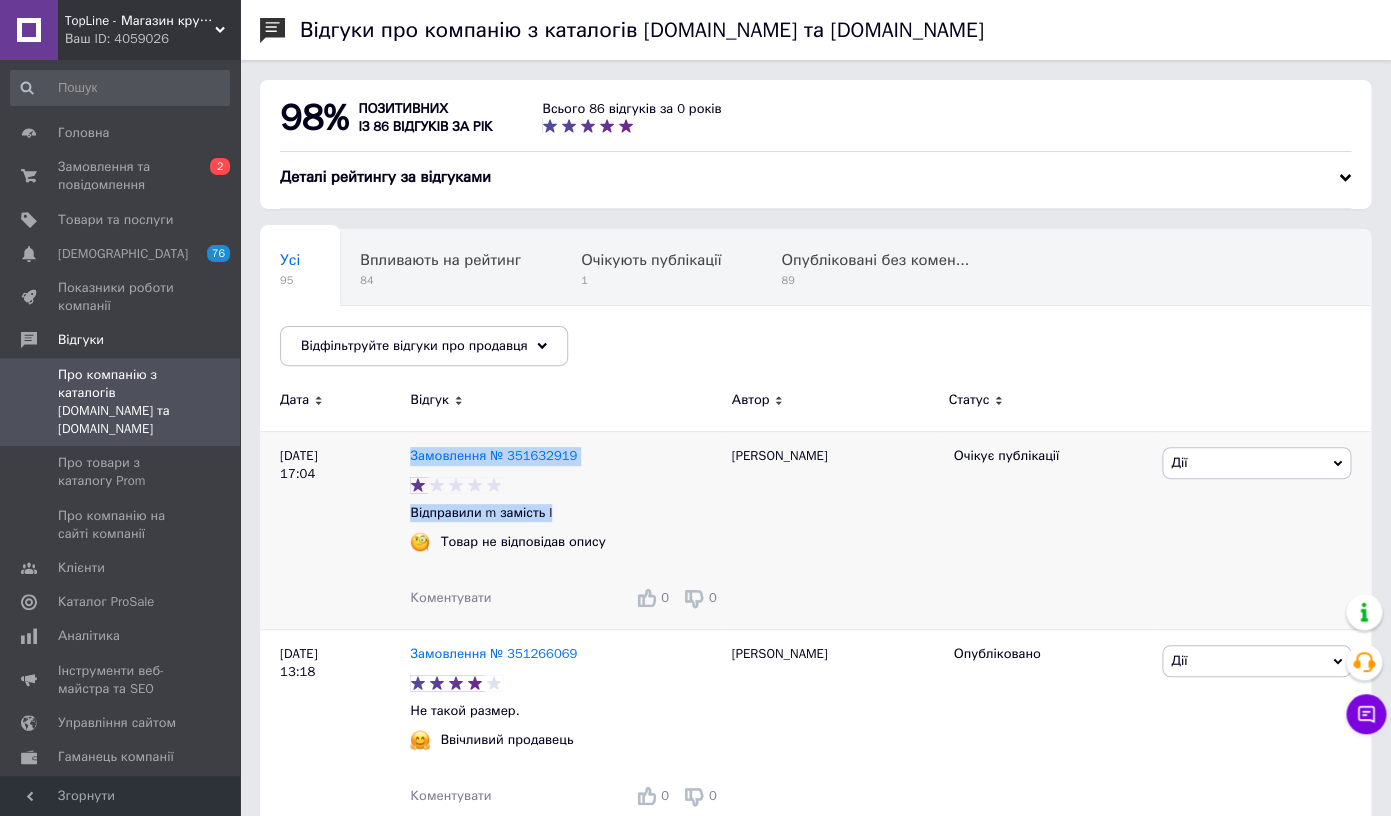 copy on "Замовлення № 351632919 Відправили m замість l" 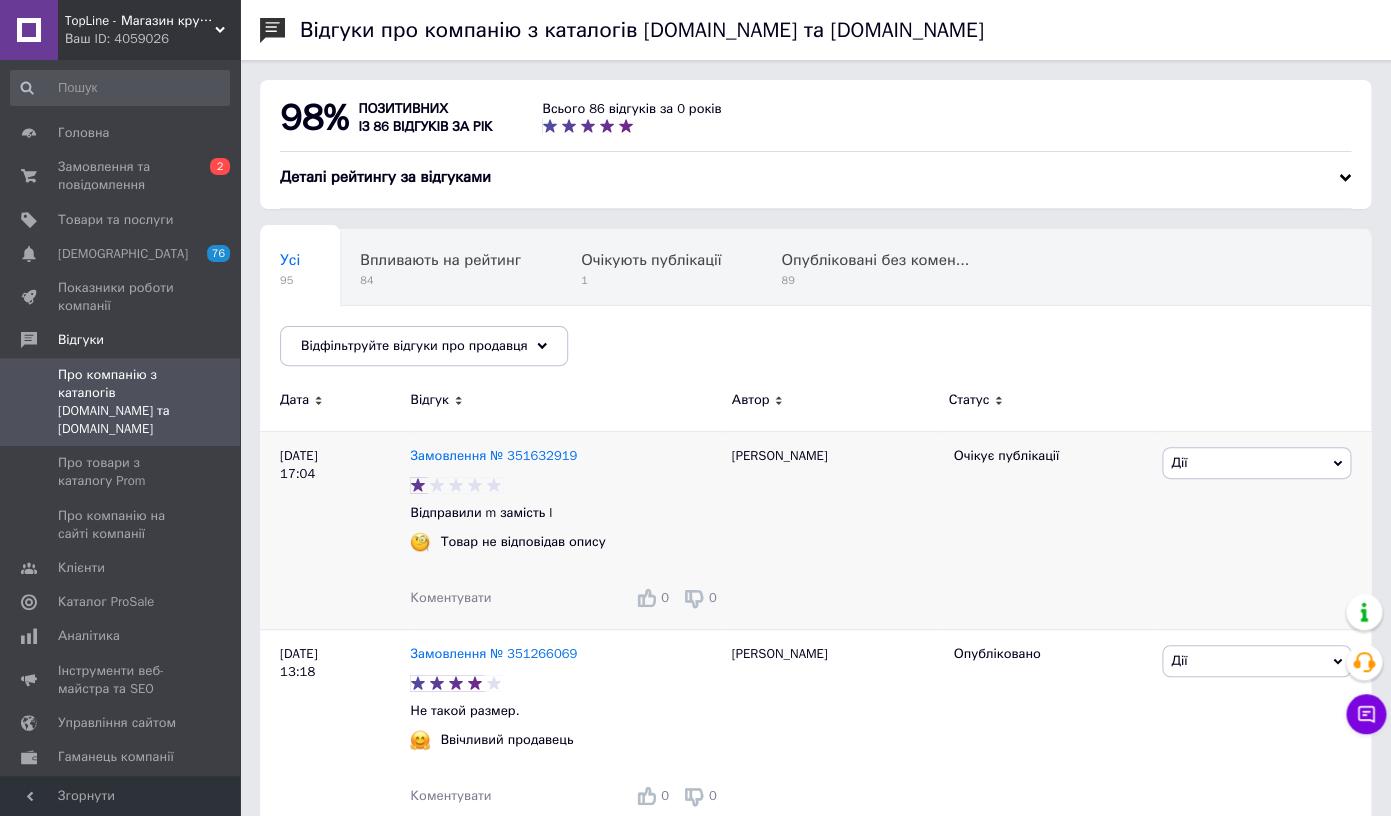drag, startPoint x: 577, startPoint y: 518, endPoint x: 420, endPoint y: 515, distance: 157.02866 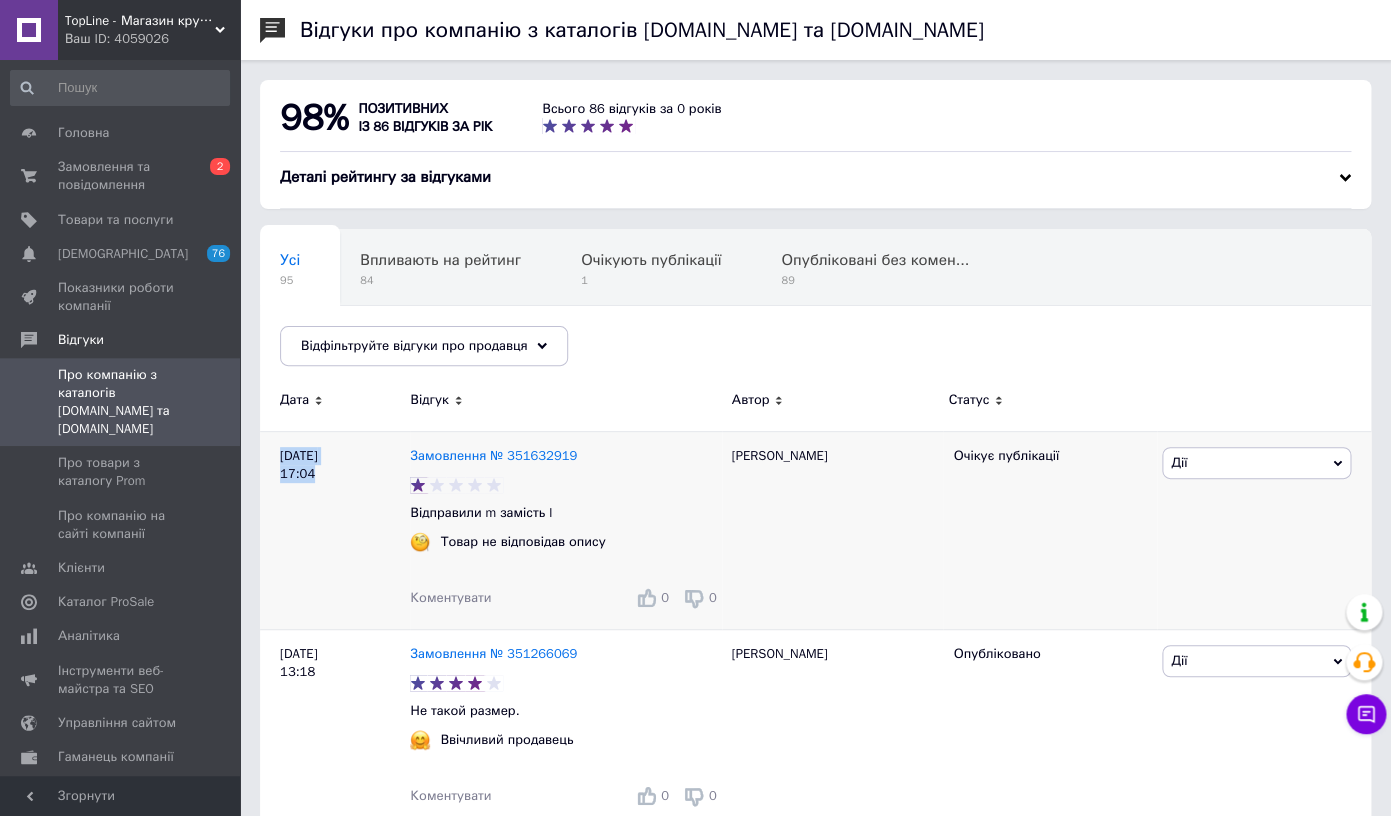 copy on "[DATE] 17:04" 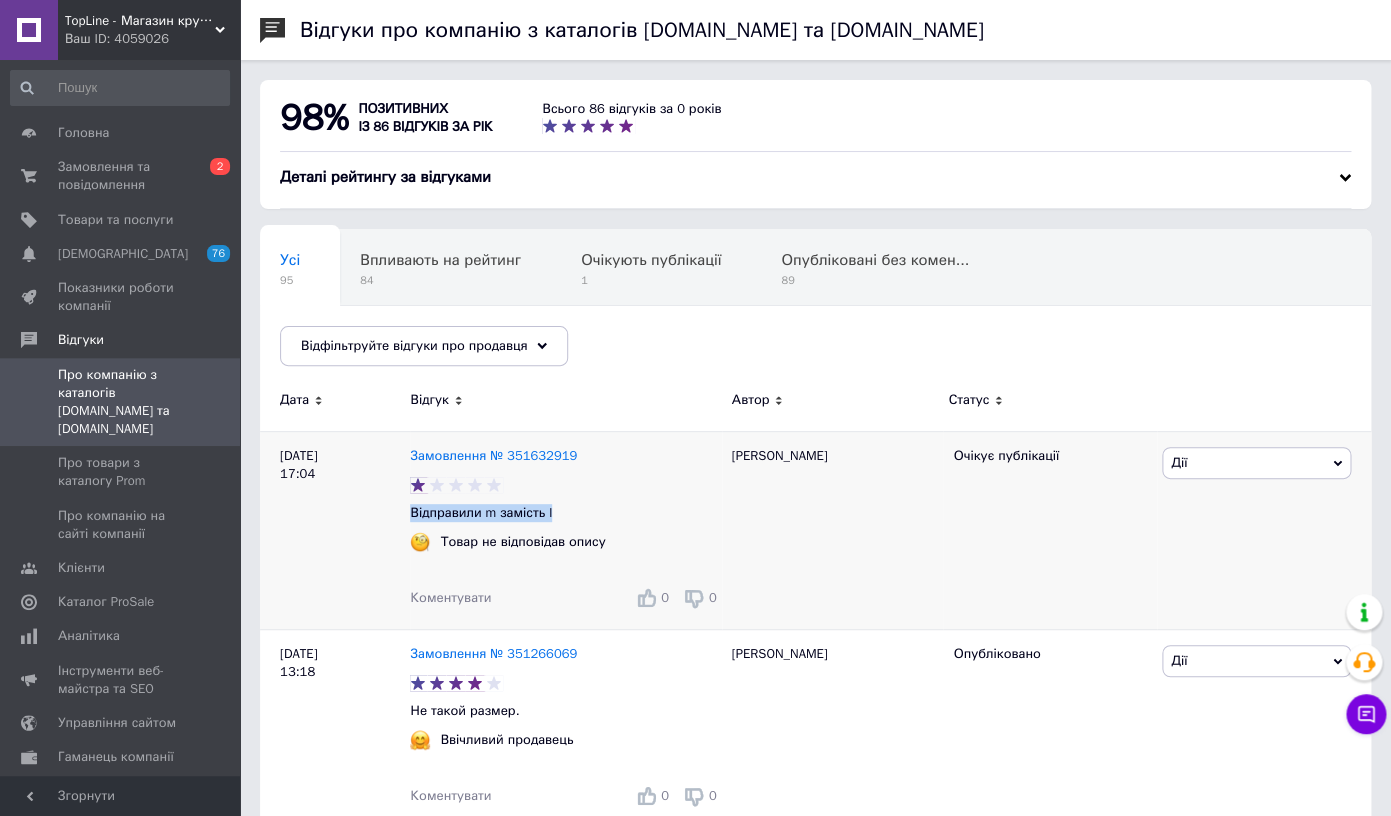 drag, startPoint x: 465, startPoint y: 514, endPoint x: 561, endPoint y: 514, distance: 96 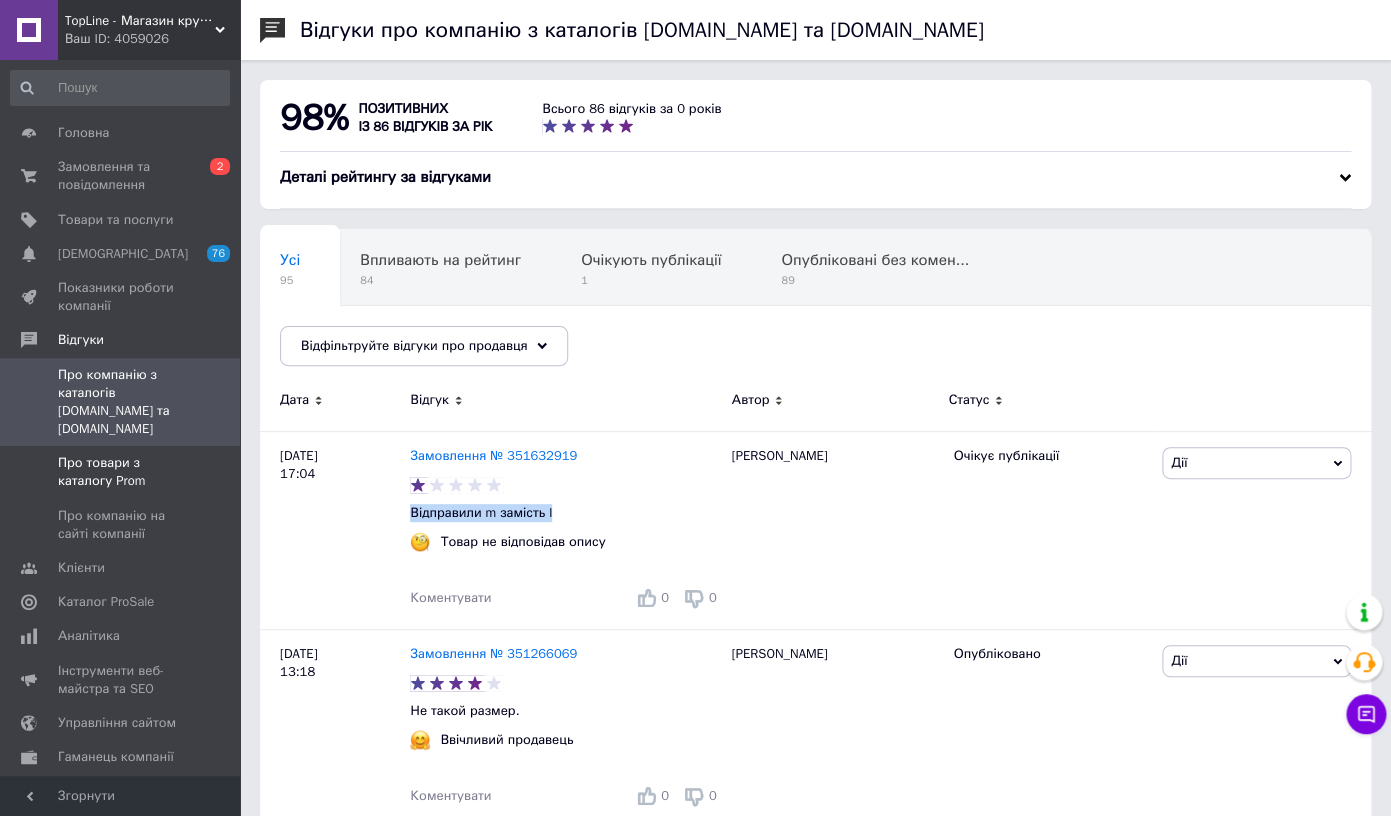 click on "Про товари з каталогу Prom" at bounding box center [121, 472] 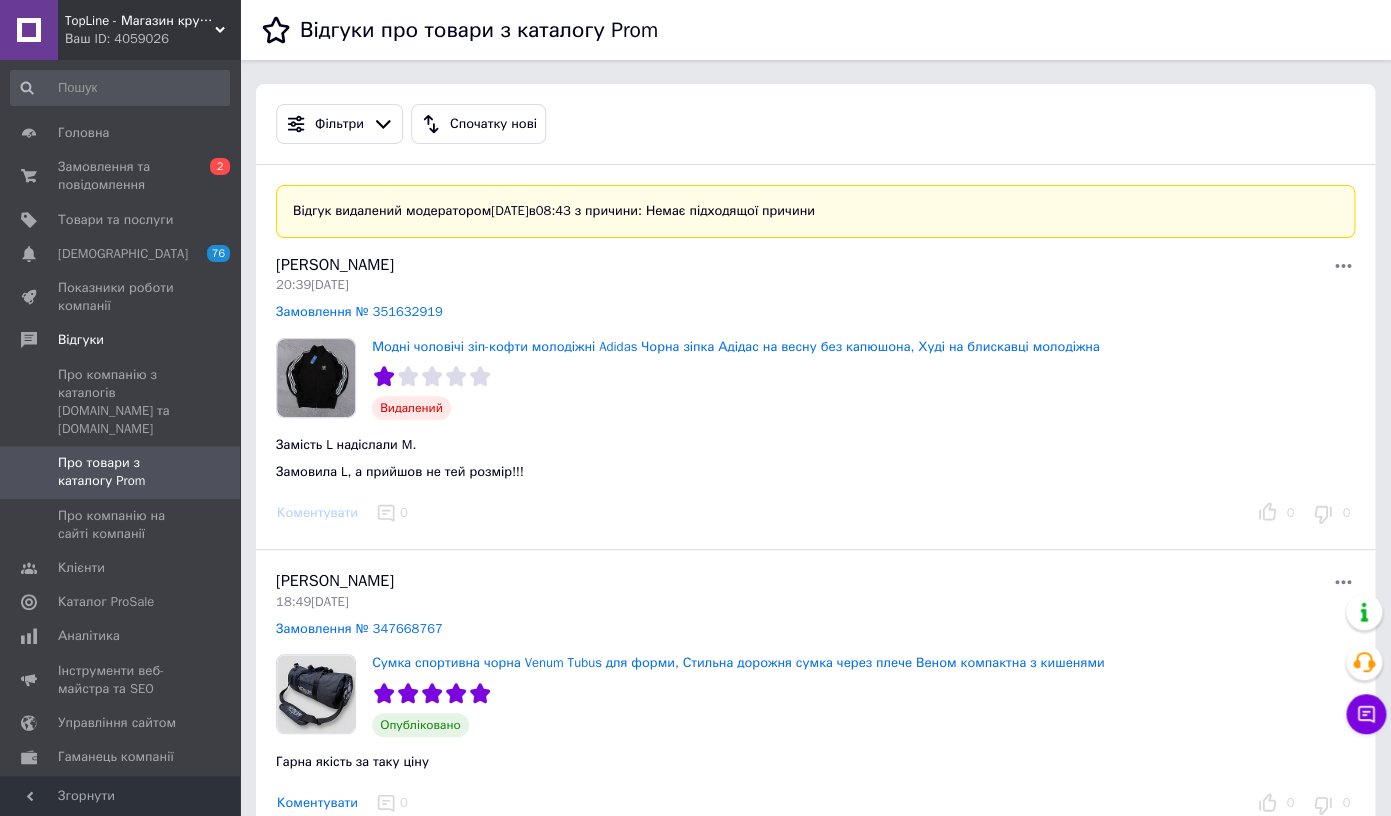 click at bounding box center (316, 378) 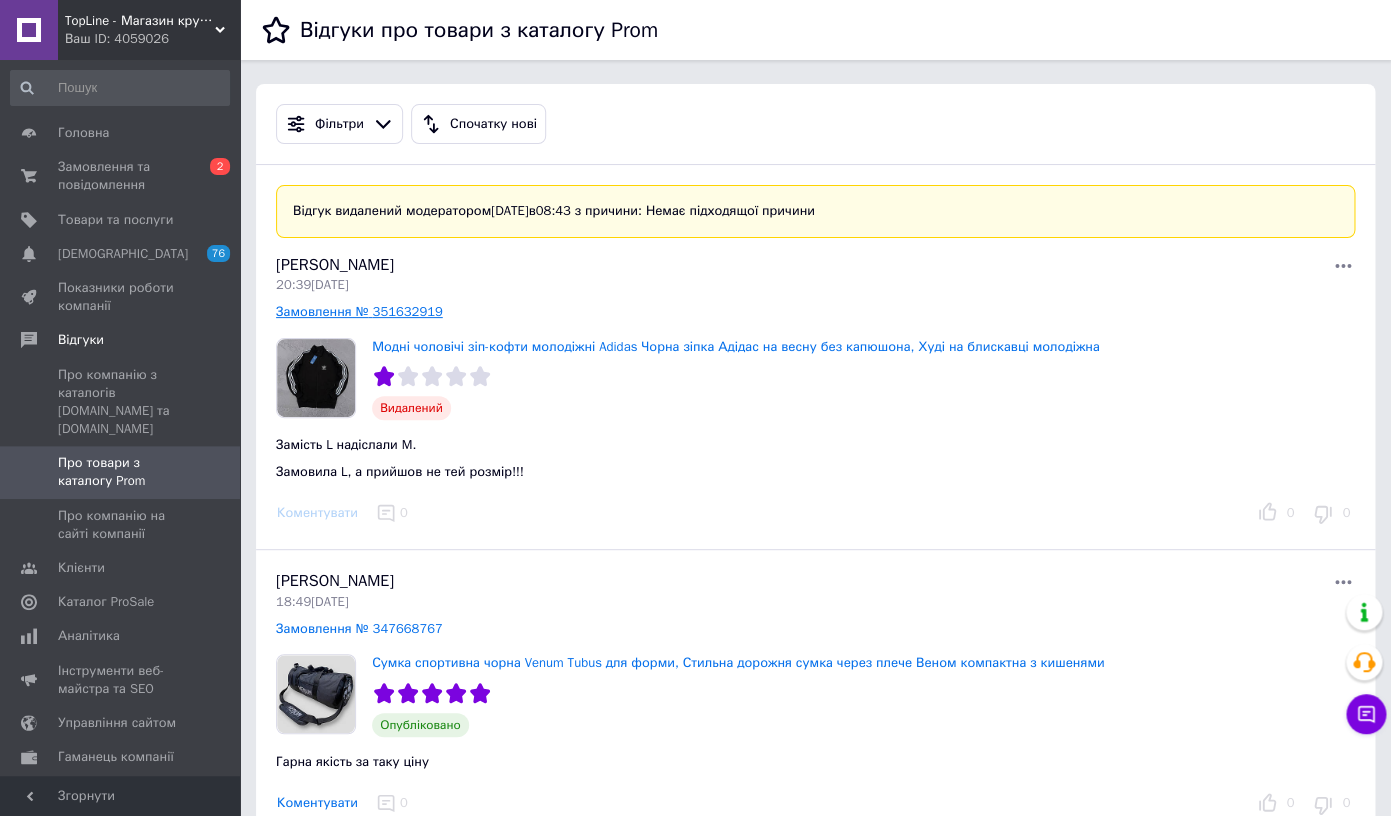 click on "Замовлення №   351632919" at bounding box center [359, 311] 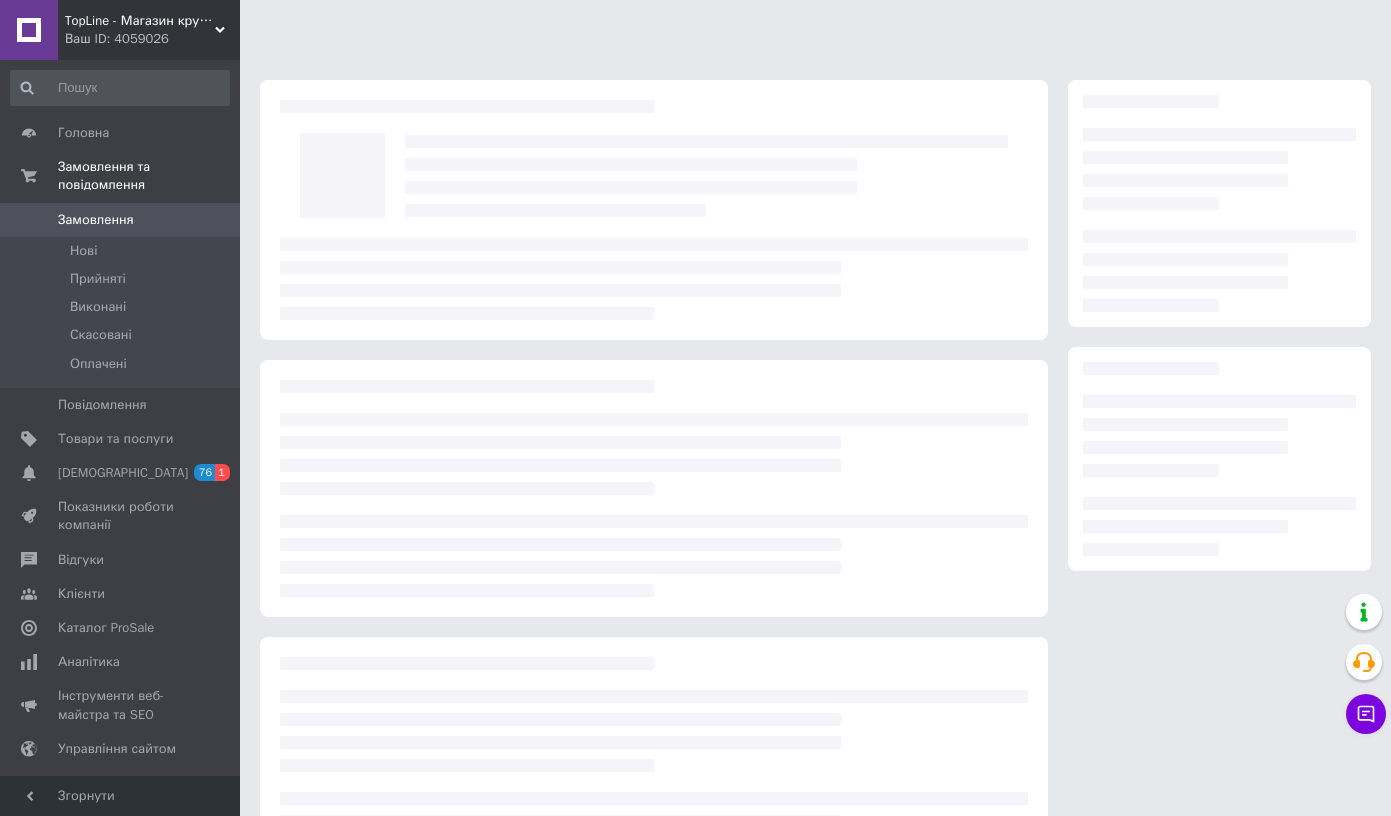 scroll, scrollTop: 0, scrollLeft: 0, axis: both 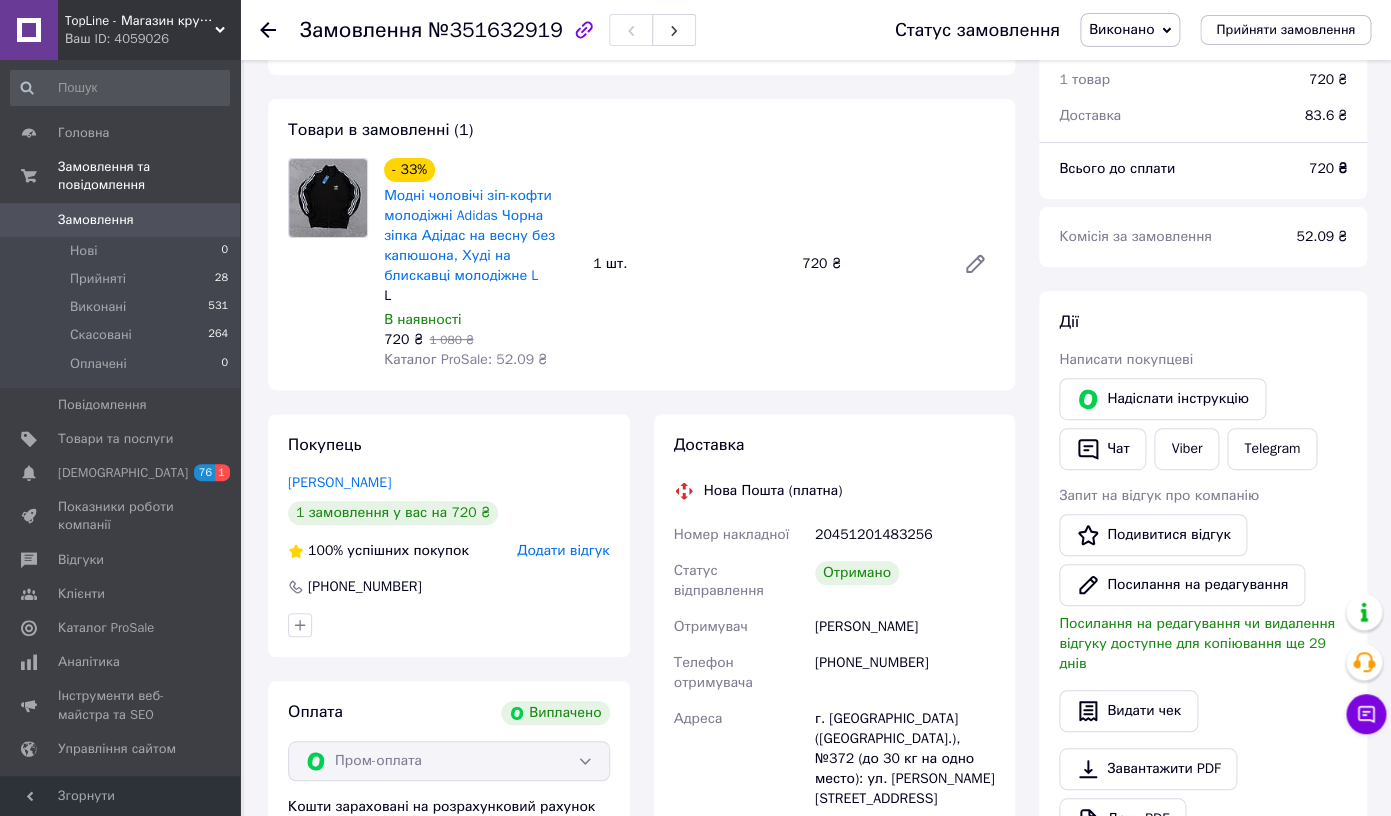 click on "[PERSON_NAME]" at bounding box center (905, 627) 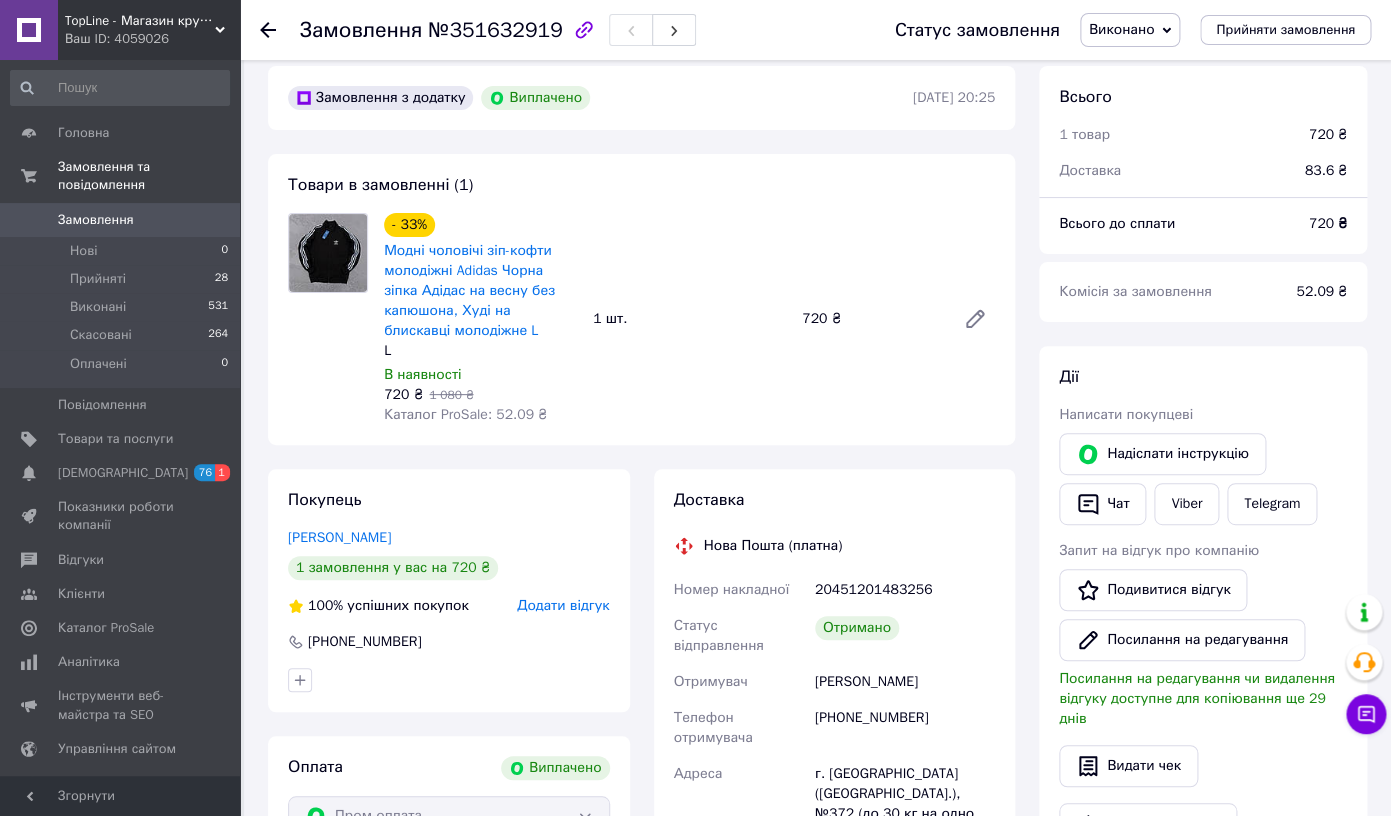 click on "Отримано" at bounding box center (857, 628) 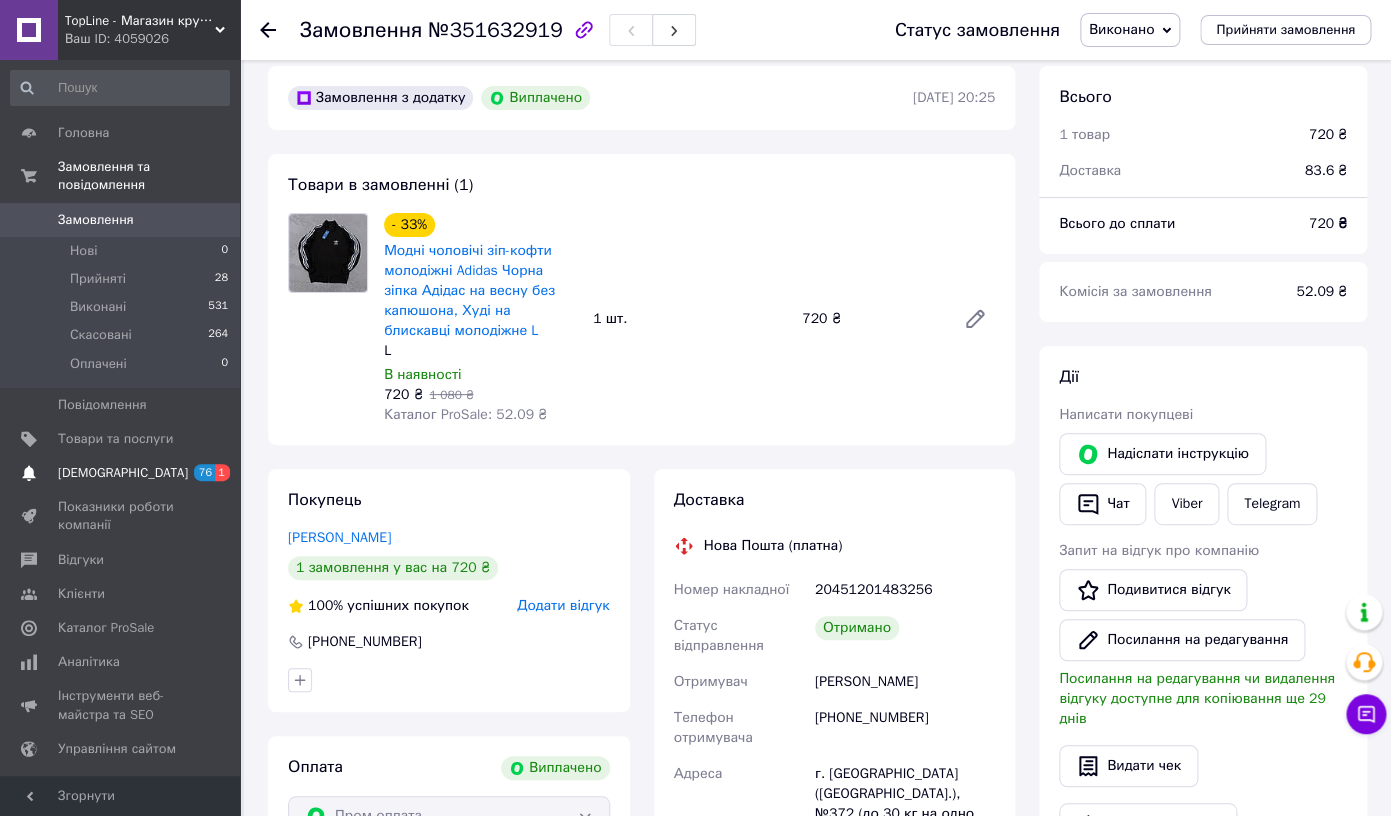 click on "76 1" at bounding box center (212, 473) 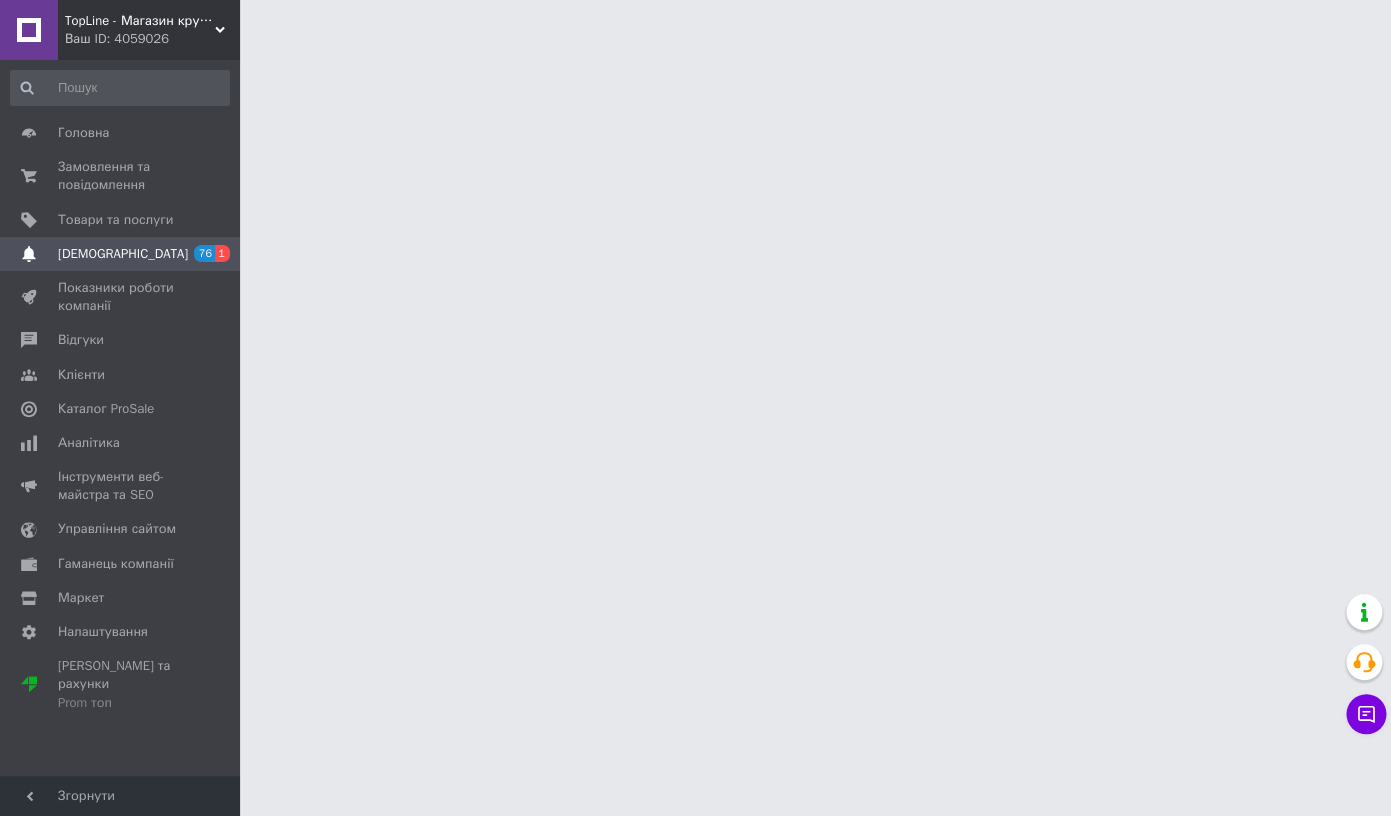 scroll, scrollTop: 0, scrollLeft: 0, axis: both 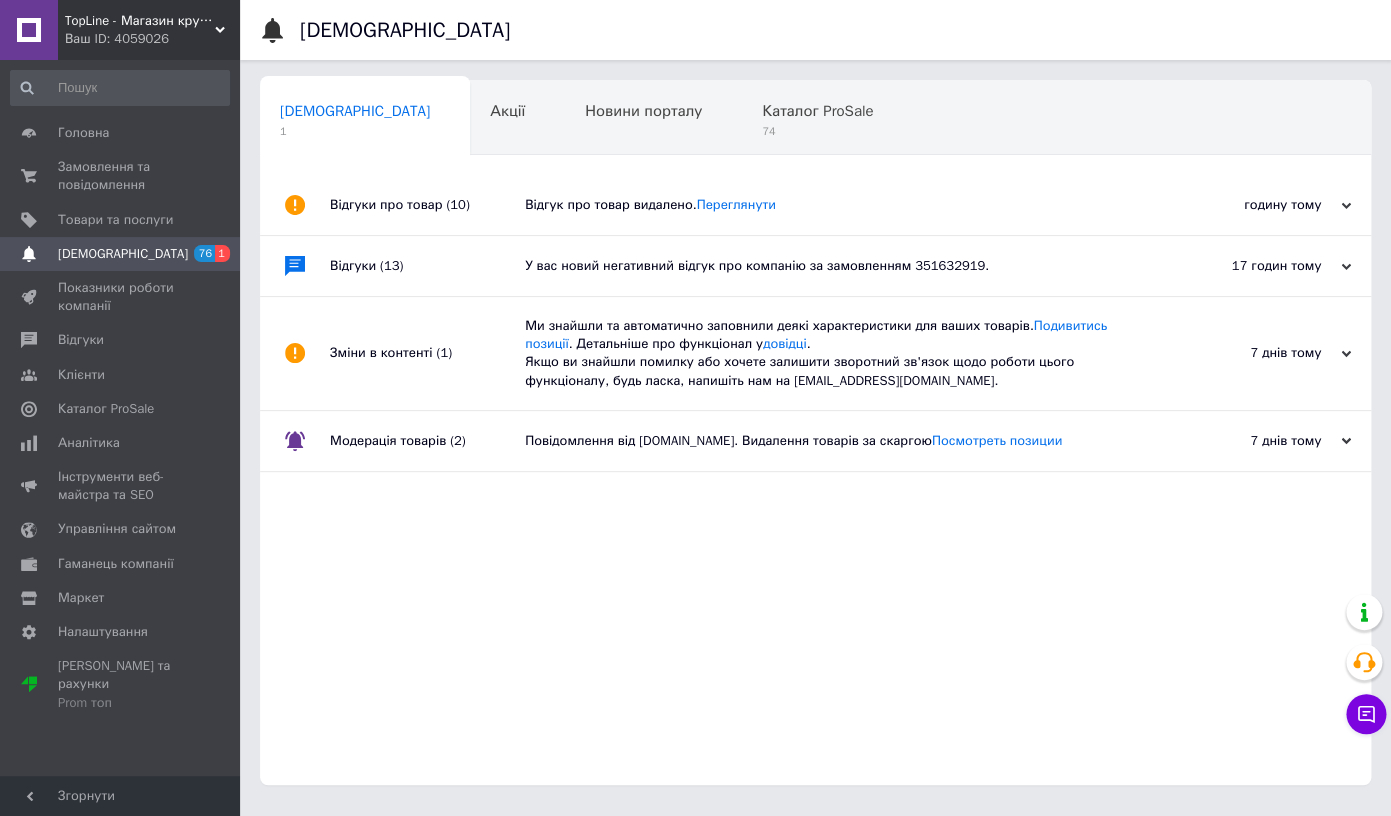 click on "(10)" at bounding box center (457, 204) 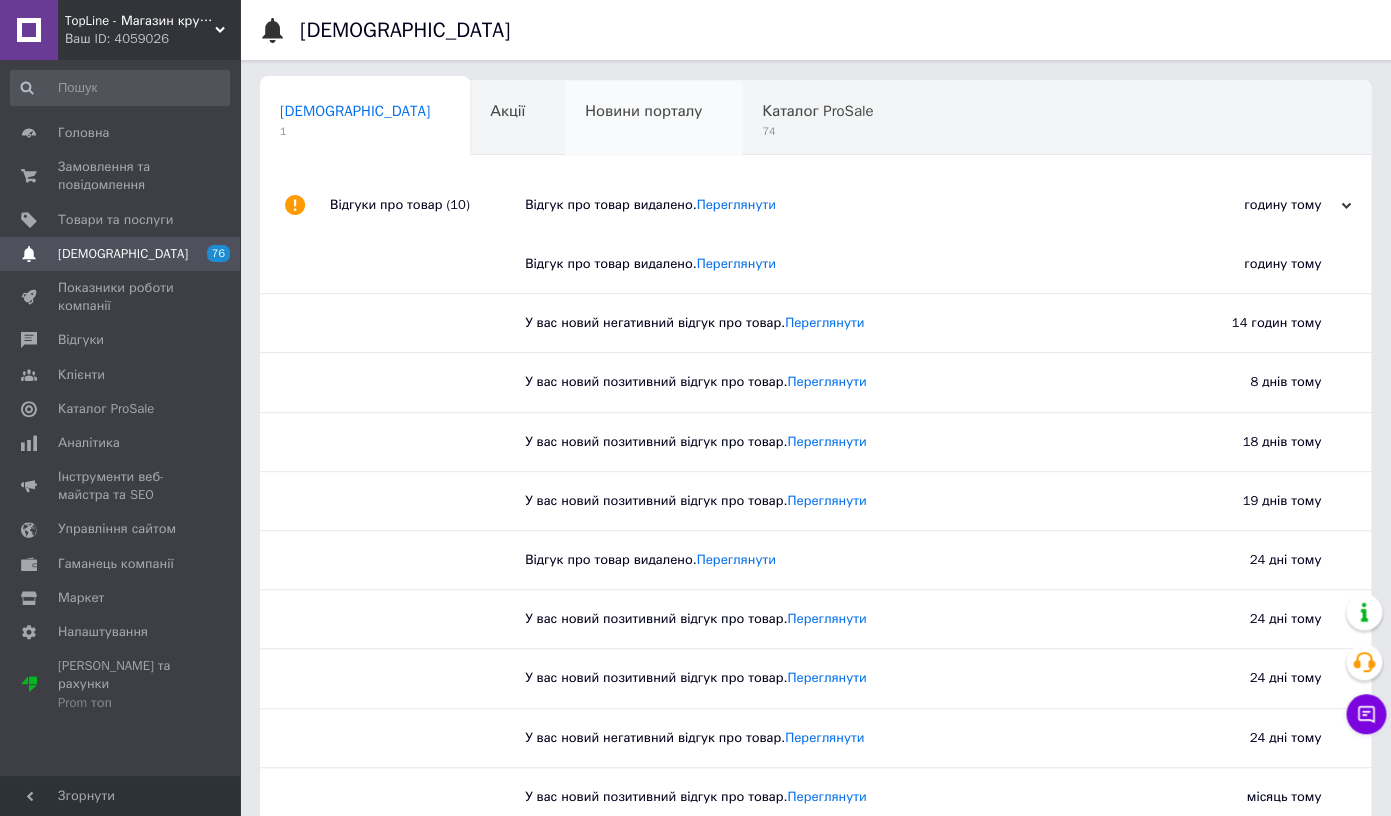 click on "Новини порталу 0" at bounding box center (653, 119) 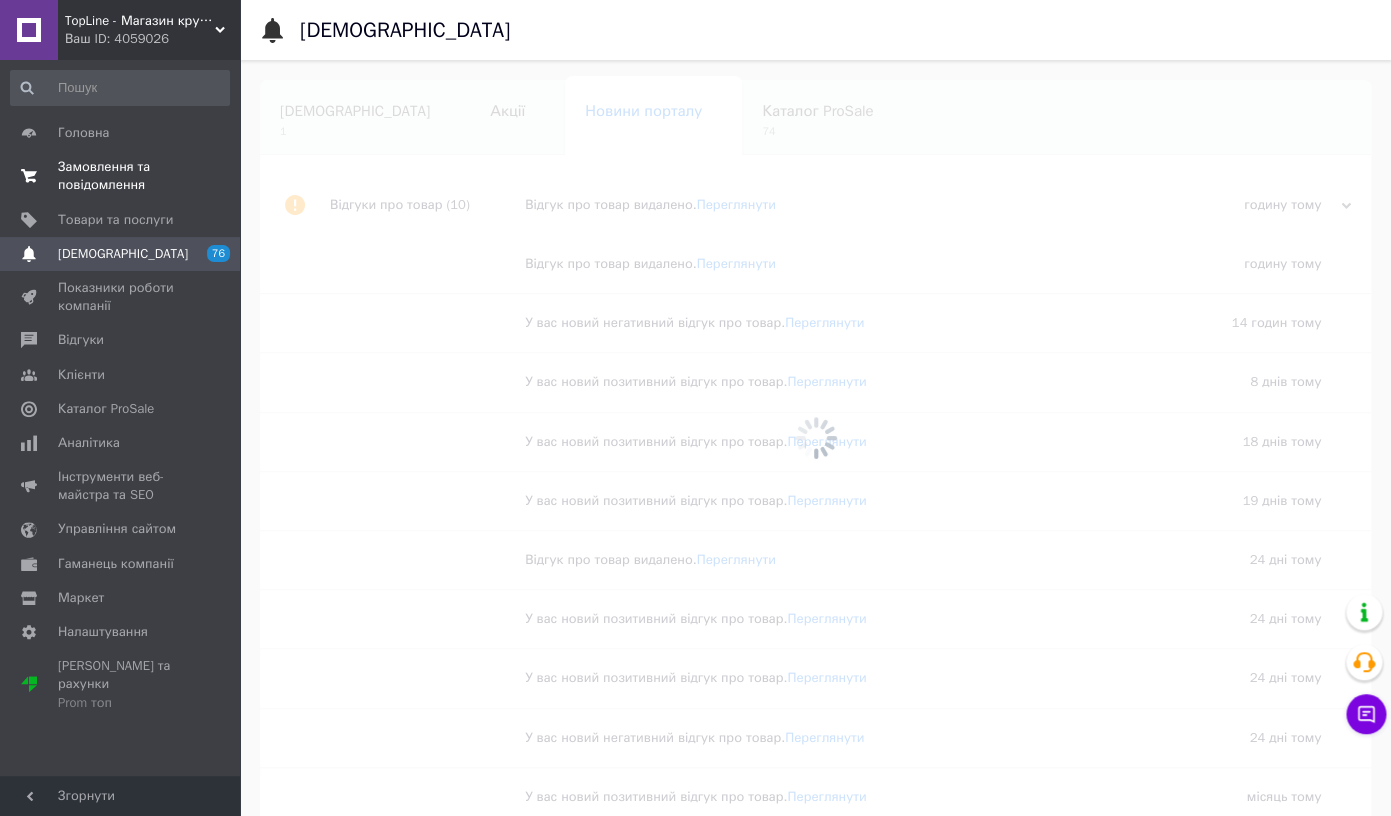 click on "Замовлення та повідомлення 0 0" at bounding box center (120, 176) 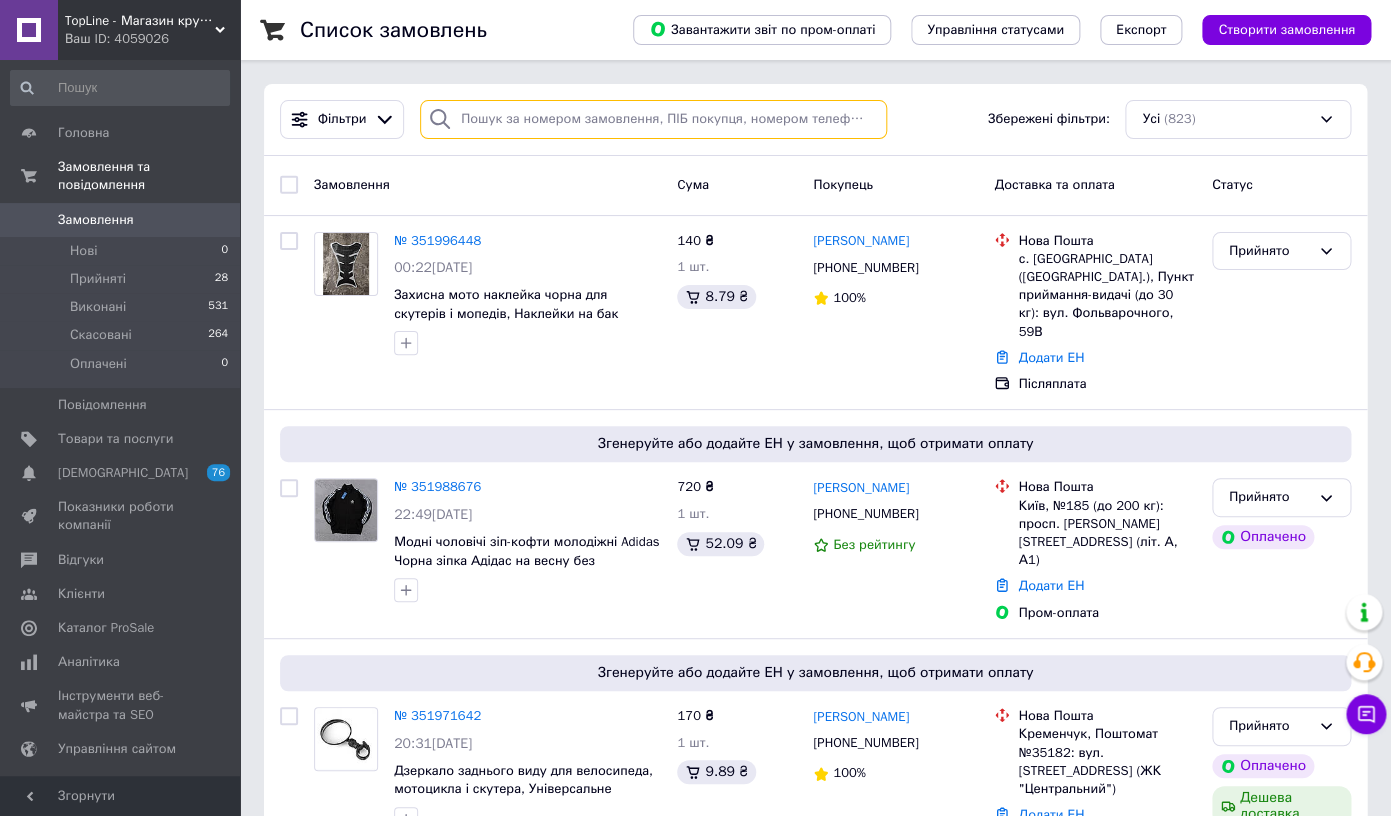 click at bounding box center [653, 119] 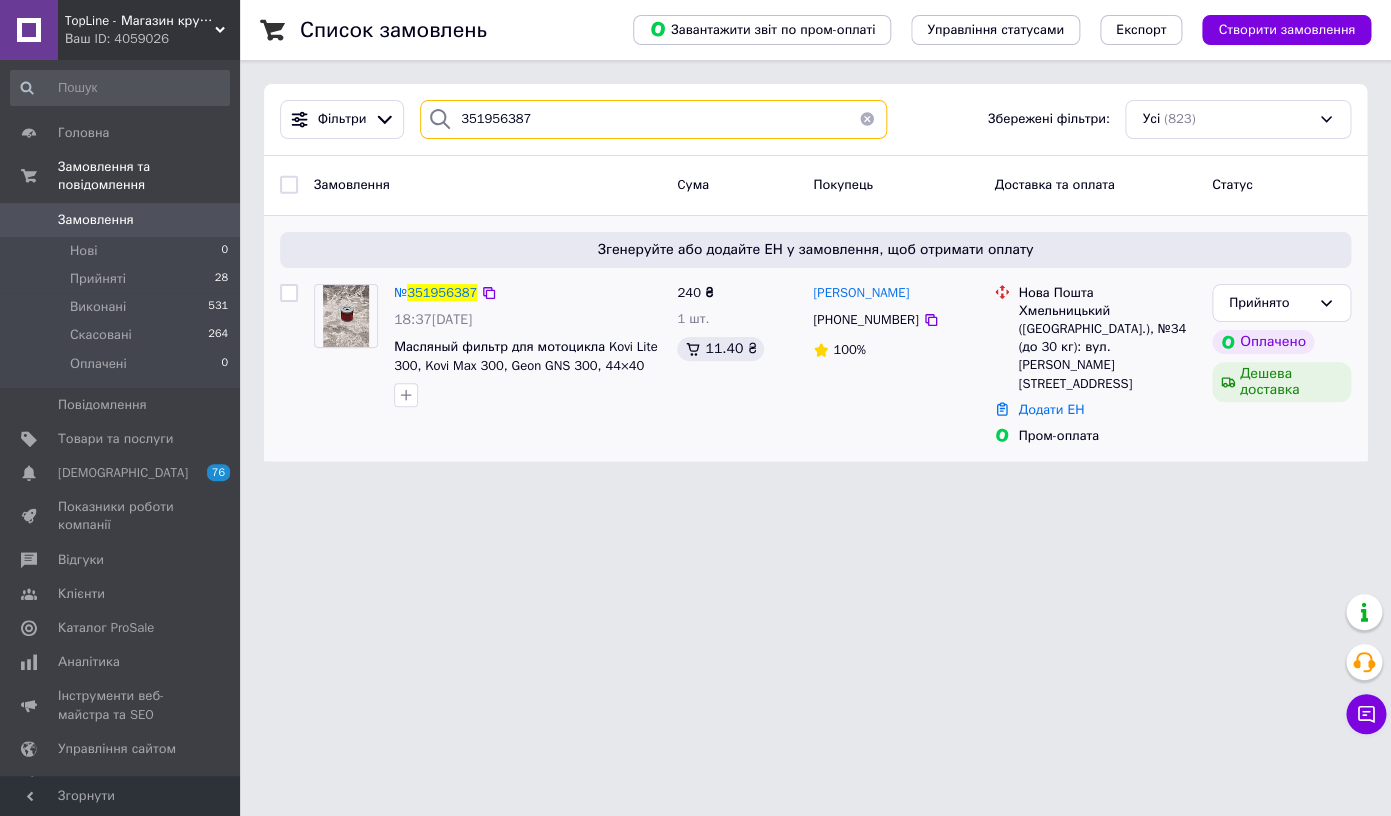 type on "351956387" 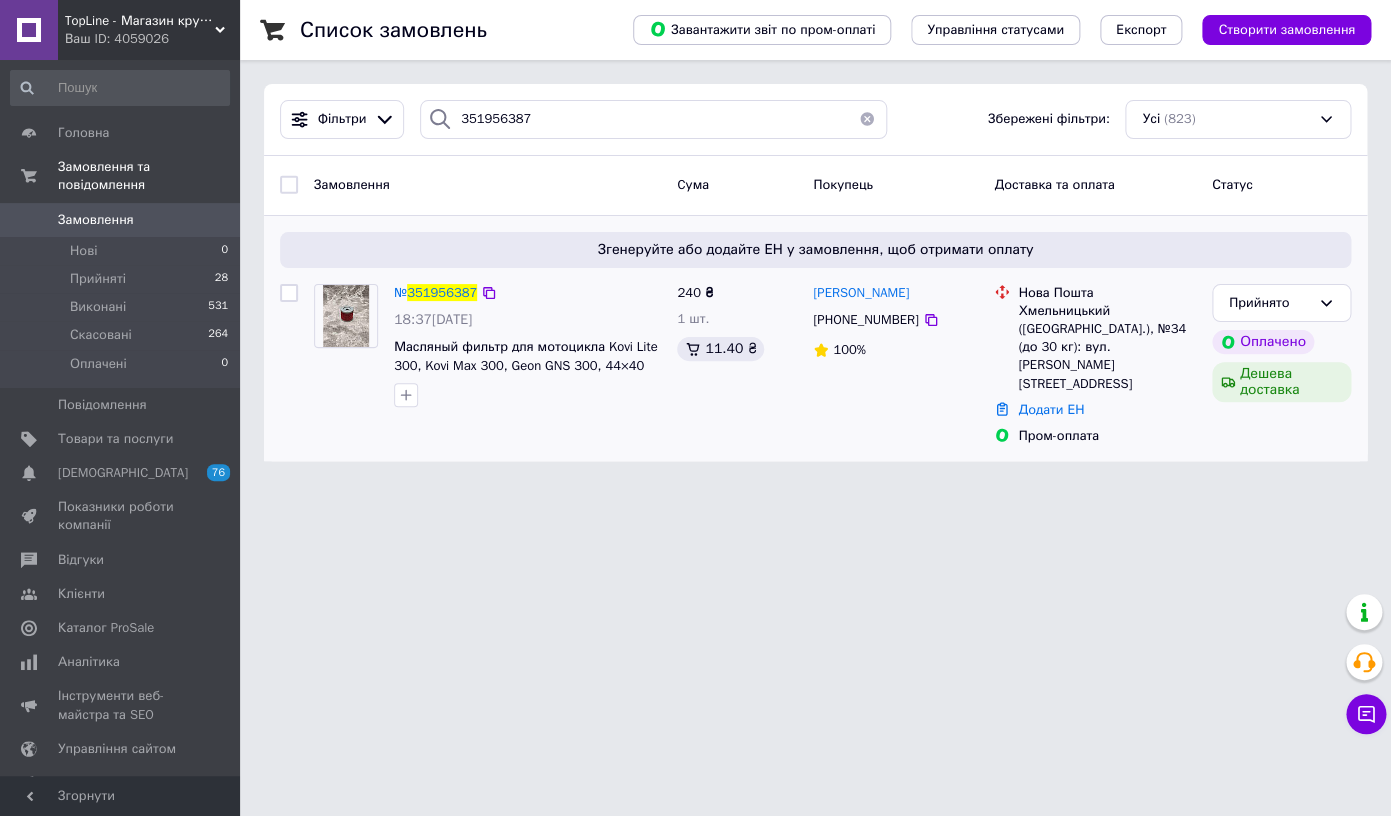 click at bounding box center [346, 316] 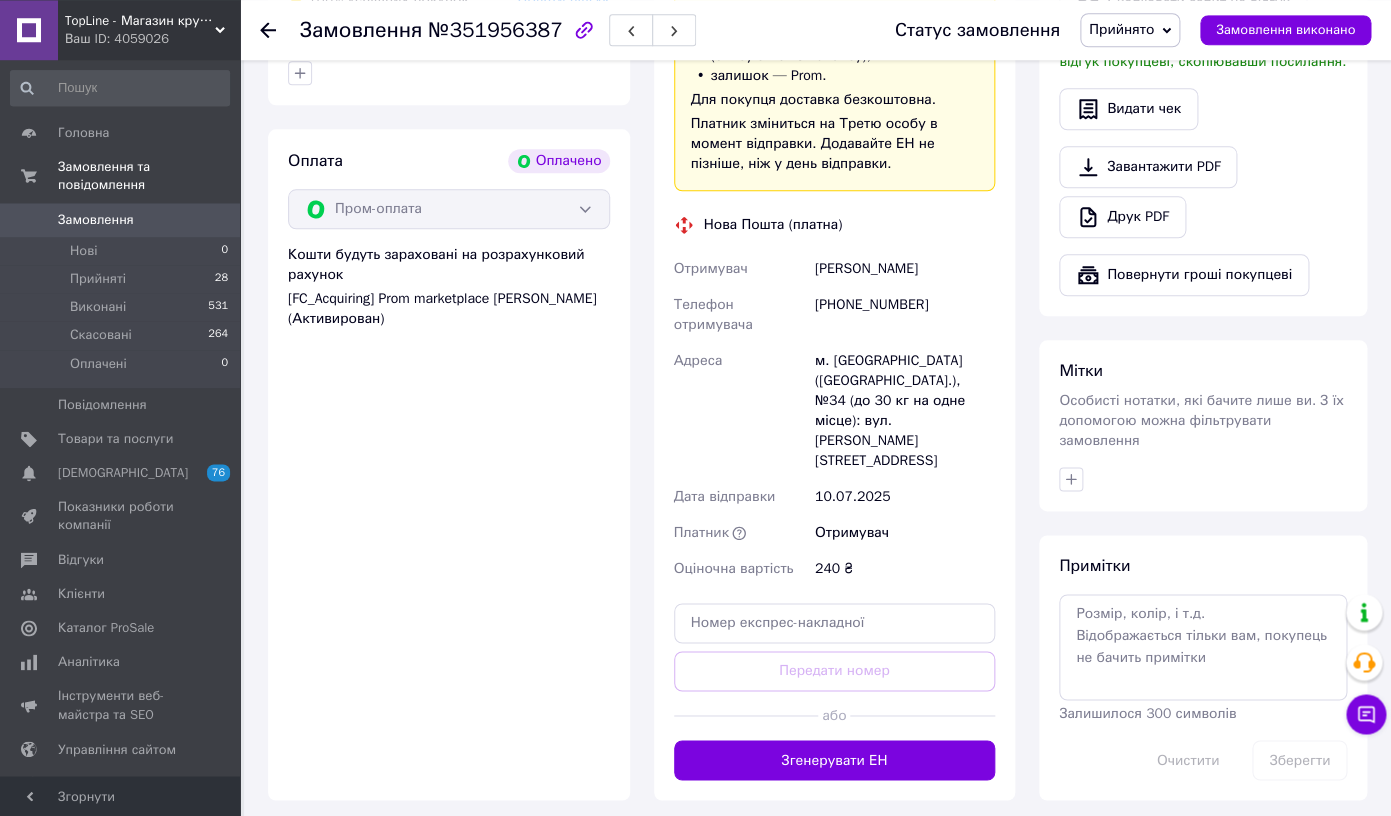 scroll, scrollTop: 792, scrollLeft: 0, axis: vertical 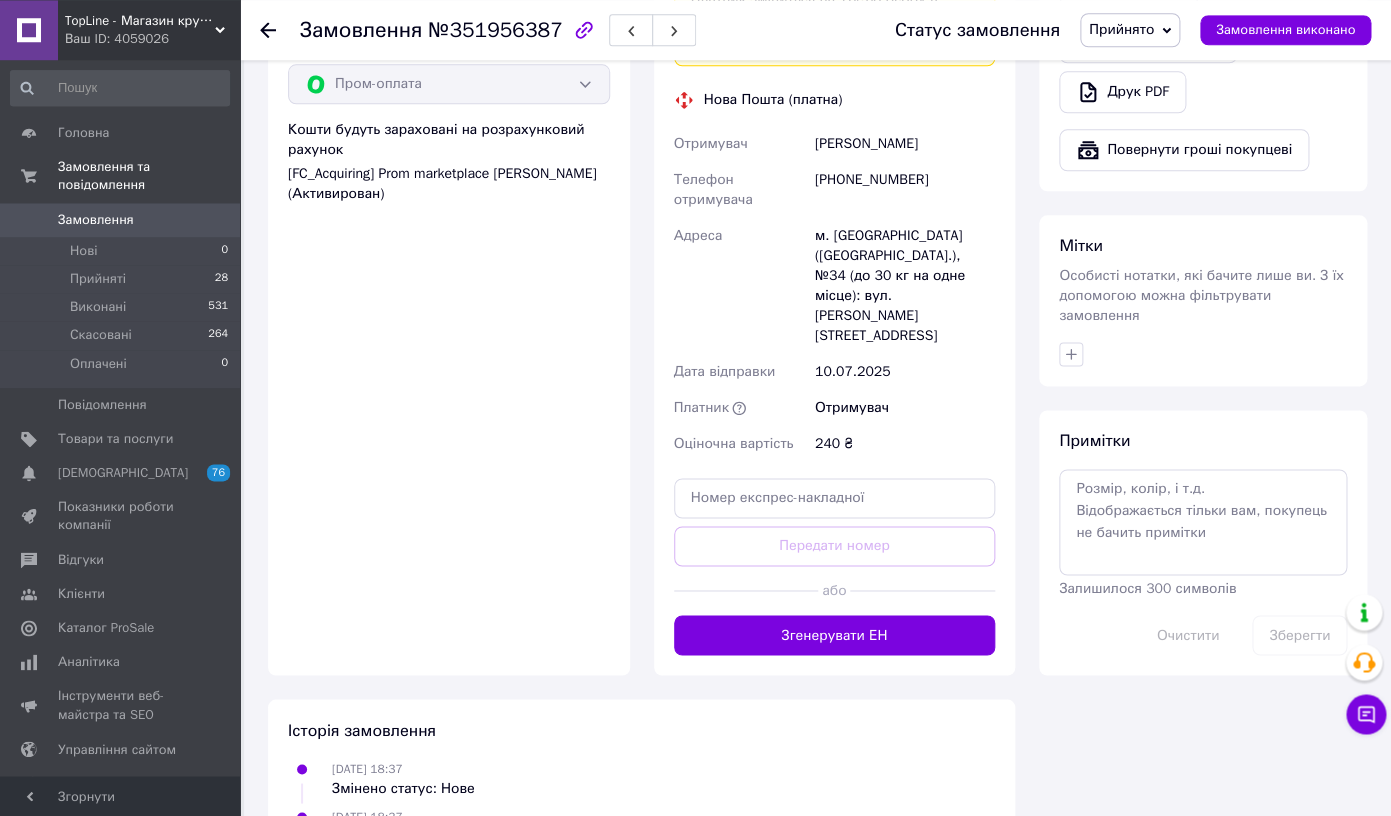 click on "Доставка Редагувати «Дешева доставка»   для продавця Новою Поштою на Prom. Доставку оплачують: 30 ₴   — продавець , при замовленні від 700 ₴, коли воно отримане покупцем (списуються з Балансу); залишок — Prom. Для покупця доставка безкоштовна. Платник зміниться на Третю особу в момент відправки. Додавайте ЕН не пізніше, ніж у день відправки. Нова Пошта (платна) Отримувач Сапоговський Олексій Телефон отримувача +380977842183 Адреса м. Хмельницький (Хмельницька обл.), №34 (до 30 кг на одне місце): вул. Романа Шухевича, 19 Дата відправки 10.07.2025 Платник   Отримувач 240 ₴ або 240 <" at bounding box center (835, 206) 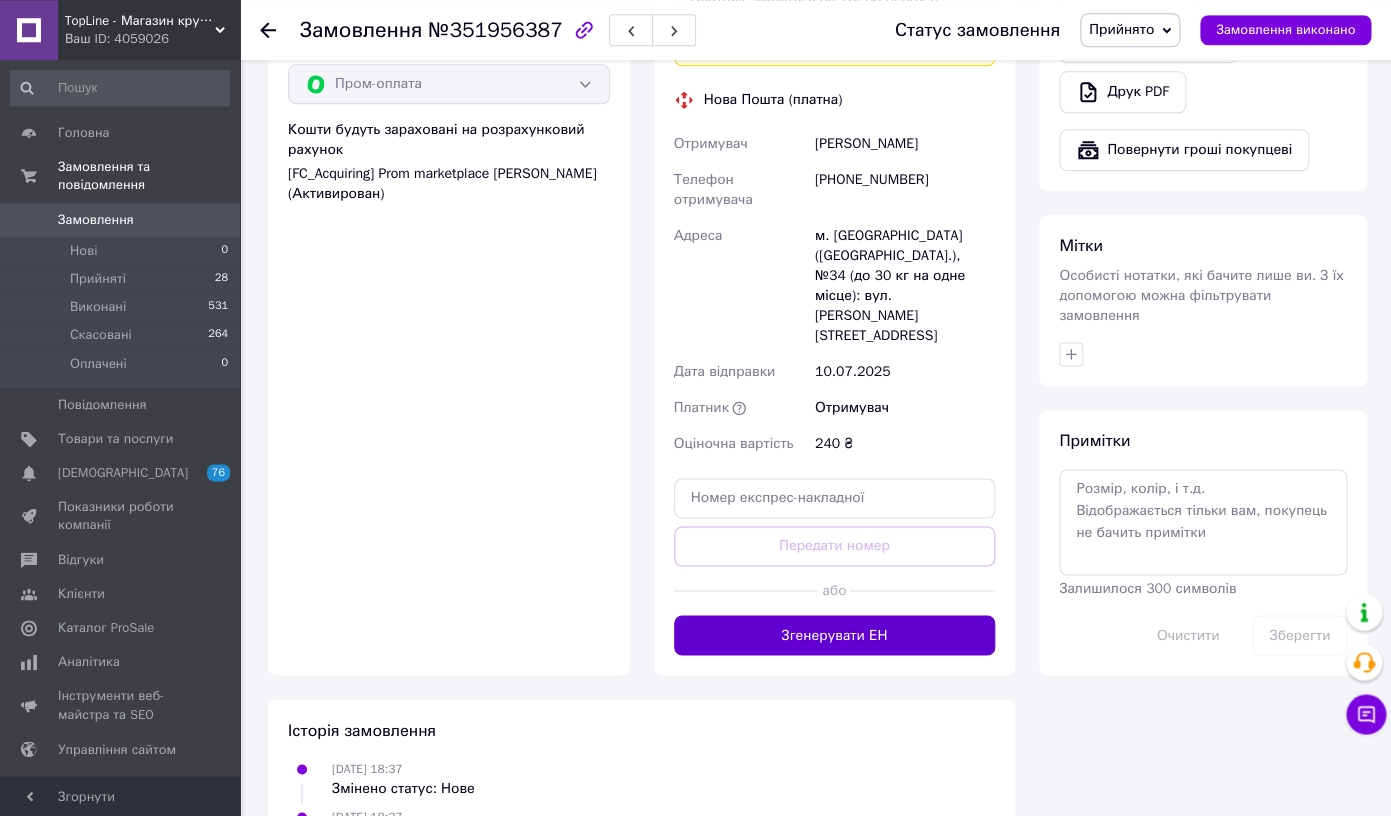 click on "Згенерувати ЕН" at bounding box center (835, 635) 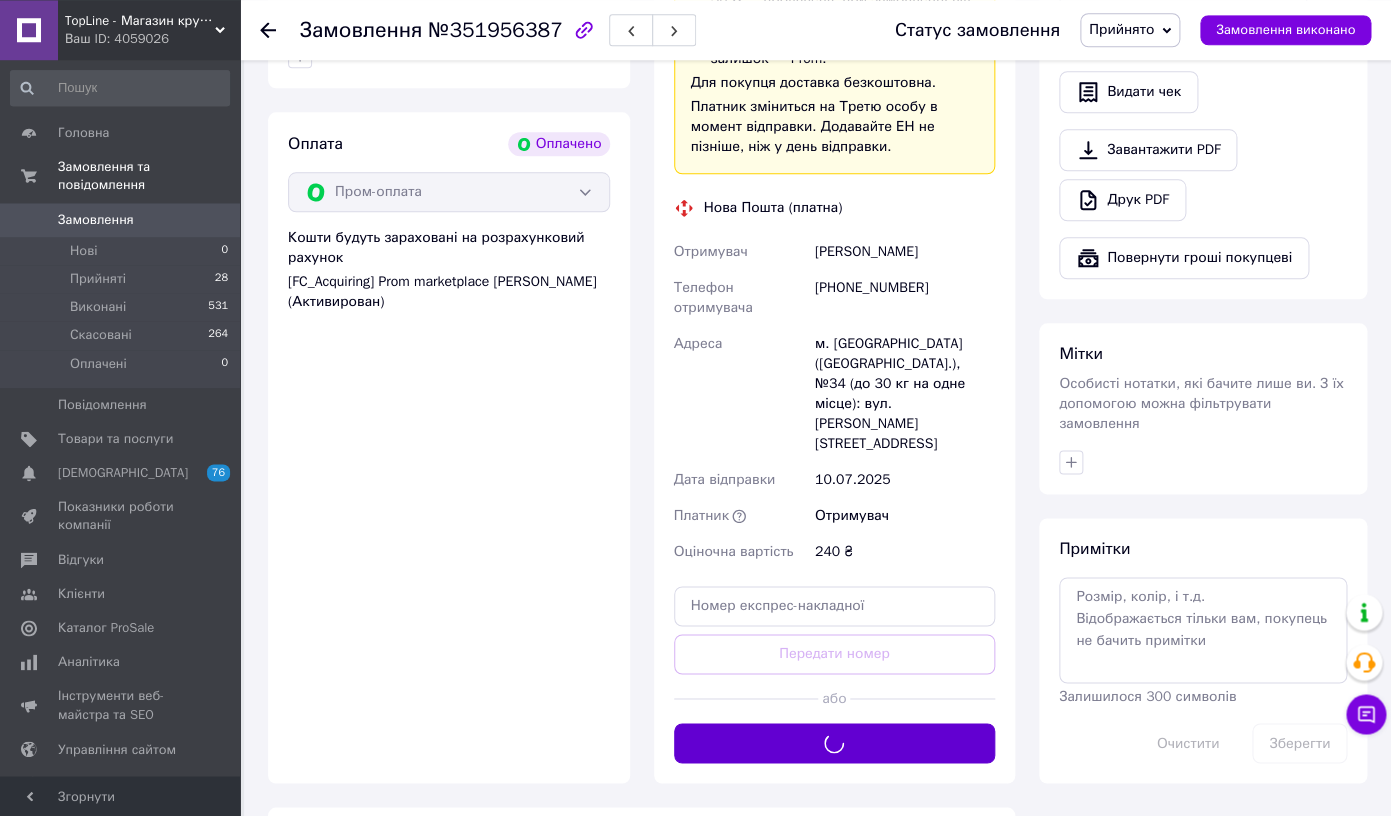 scroll, scrollTop: 652, scrollLeft: 0, axis: vertical 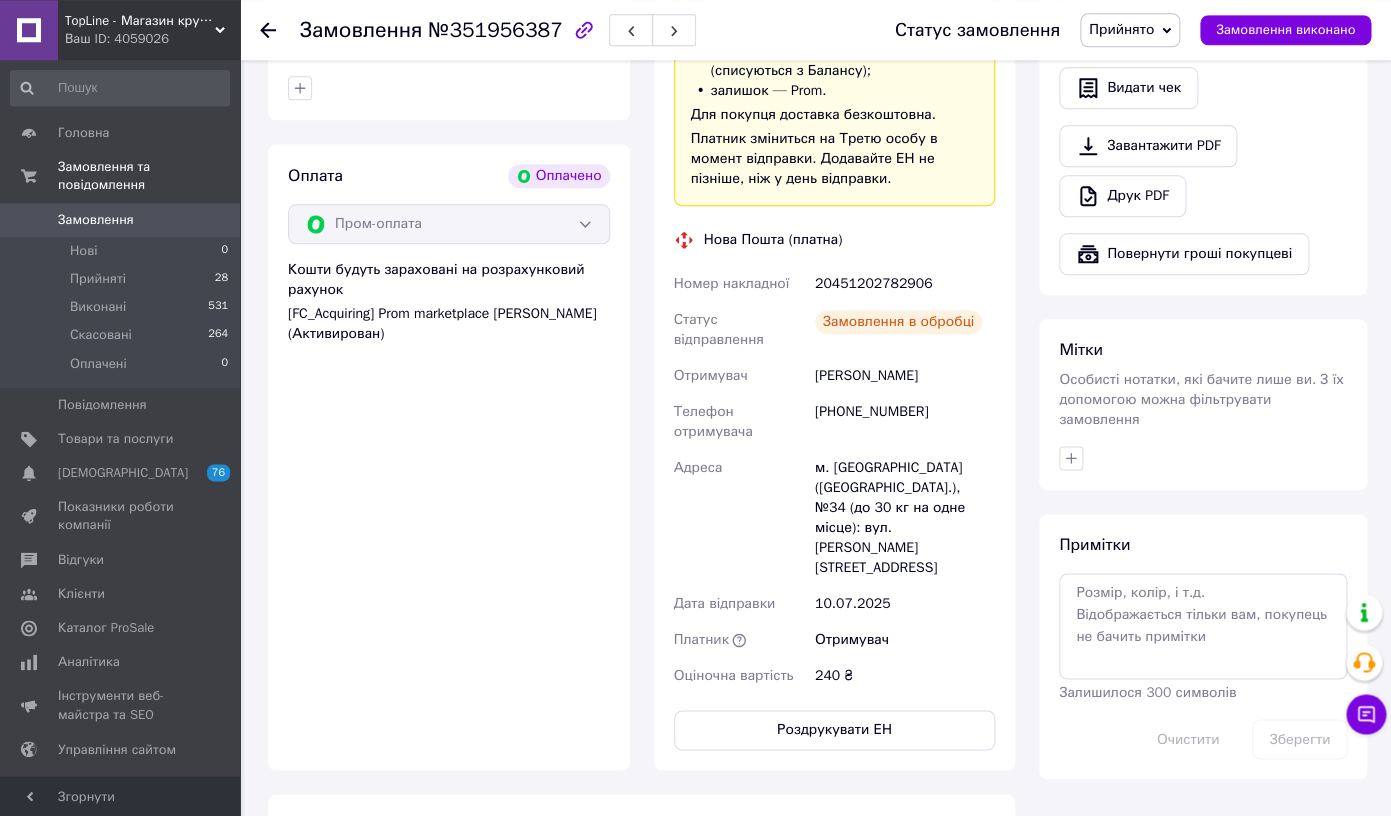 click on "20451202782906" at bounding box center [905, 284] 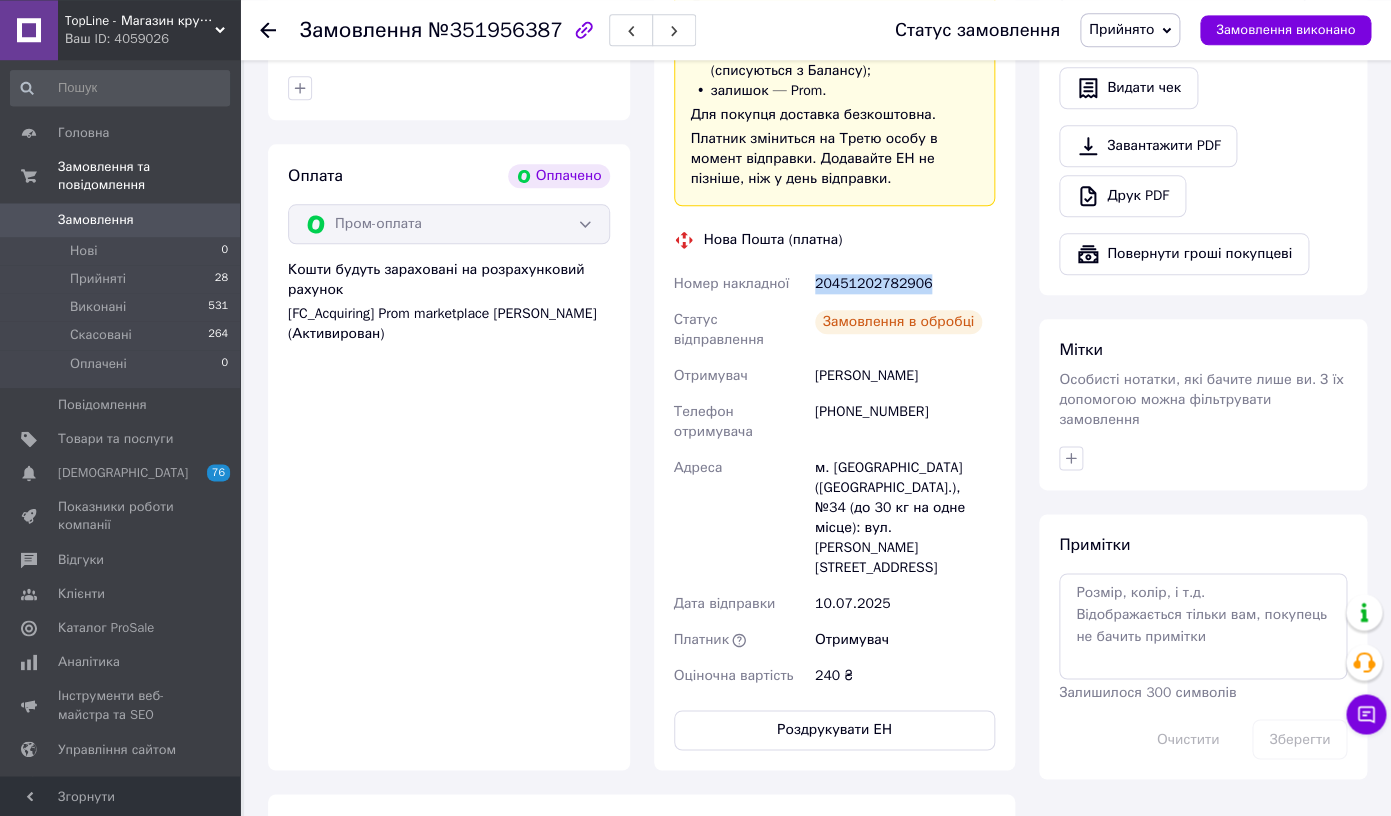 click on "20451202782906" at bounding box center [905, 284] 